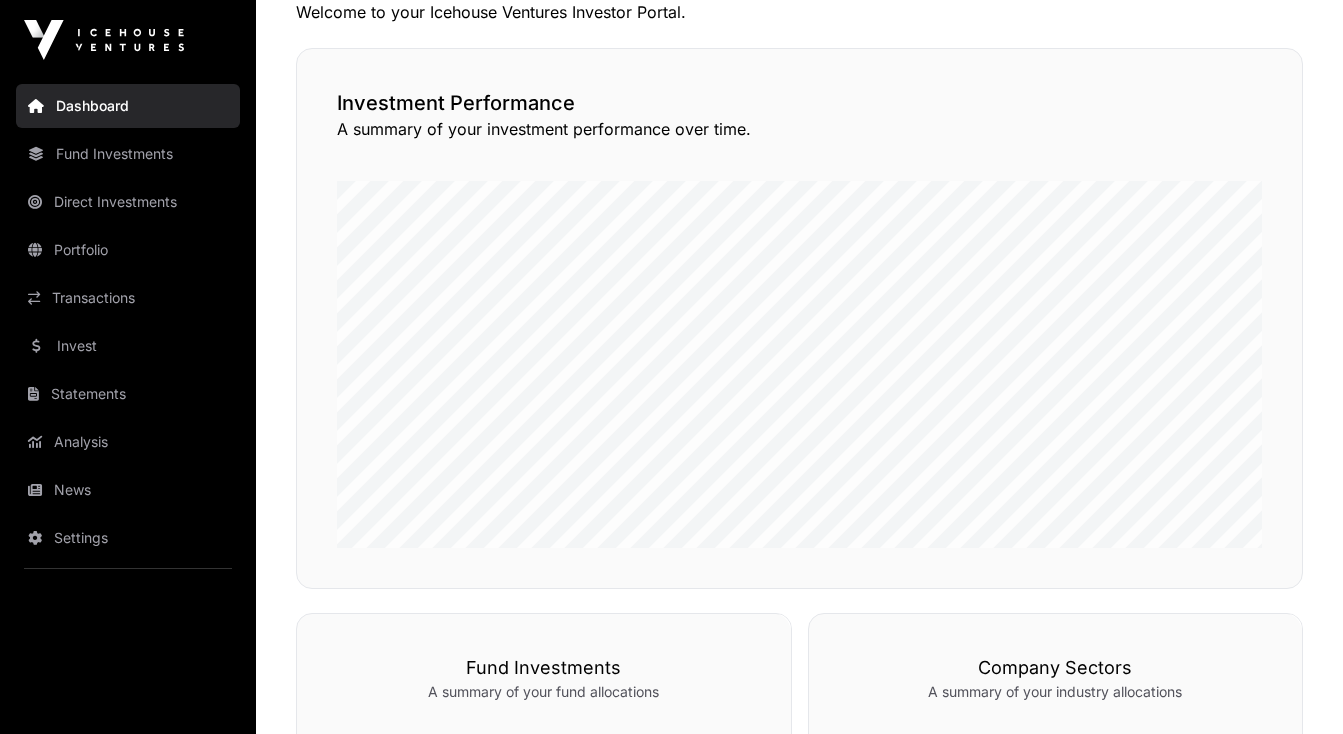 scroll, scrollTop: 465, scrollLeft: 0, axis: vertical 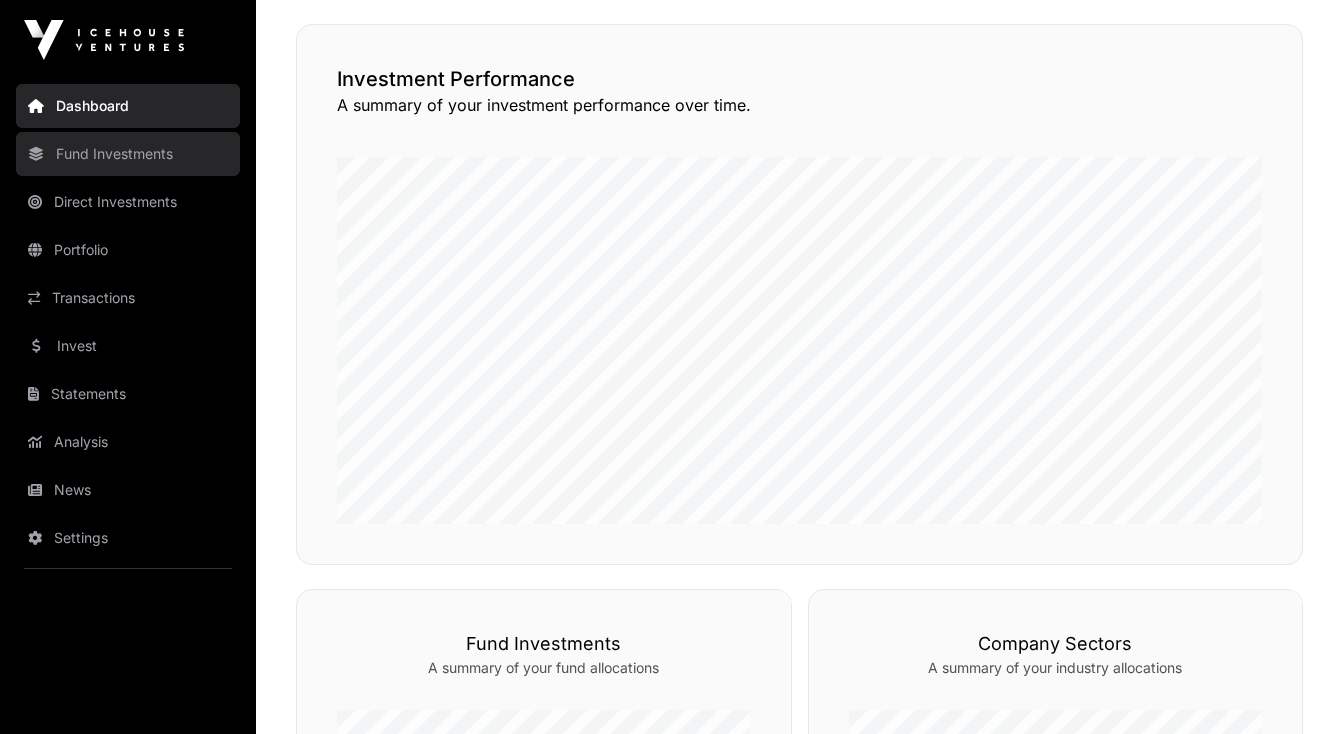 click on "Fund Investments" 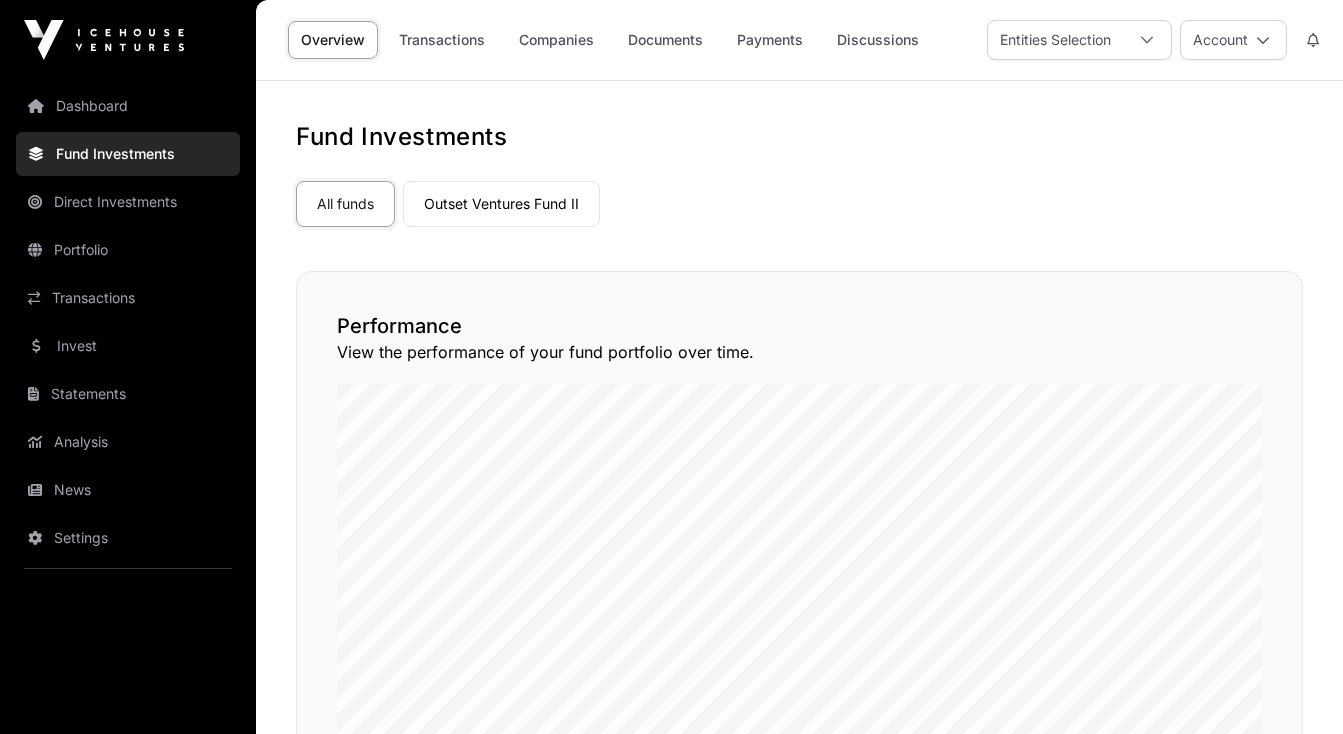 scroll, scrollTop: 0, scrollLeft: 0, axis: both 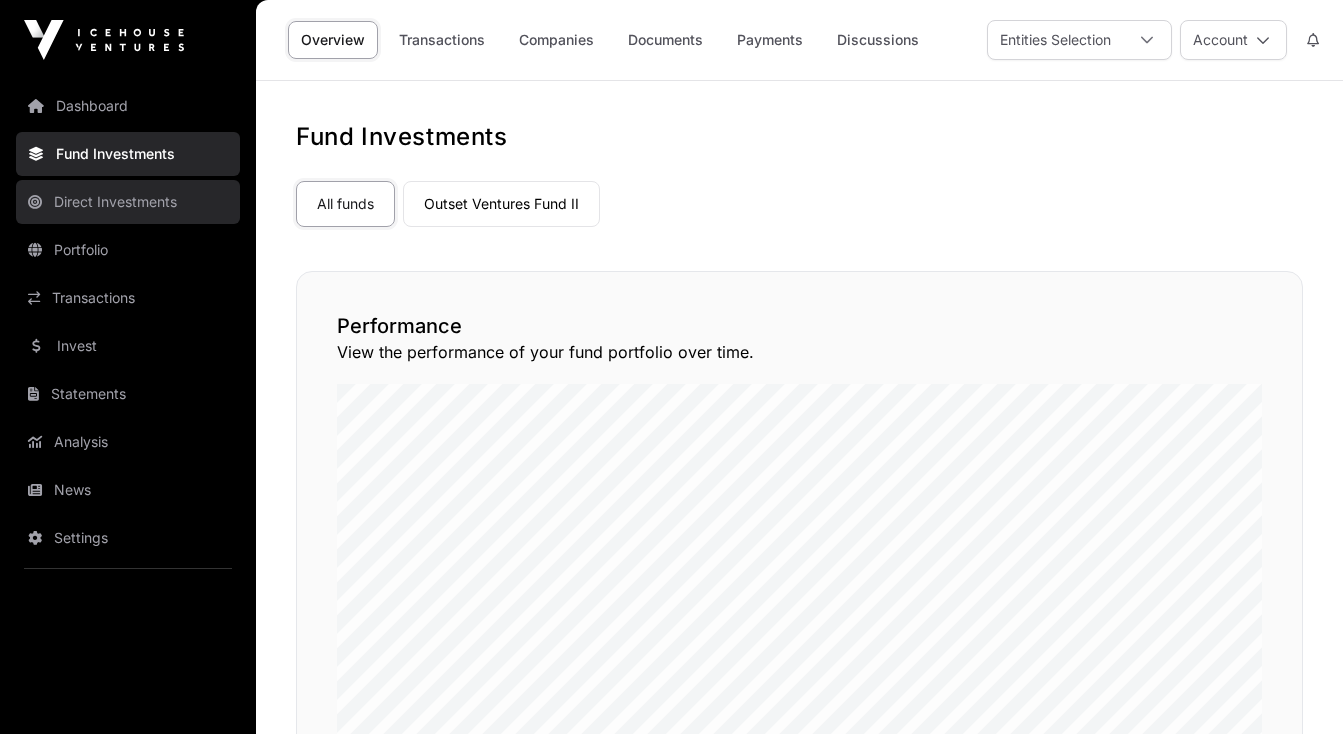 click on "Direct Investments" 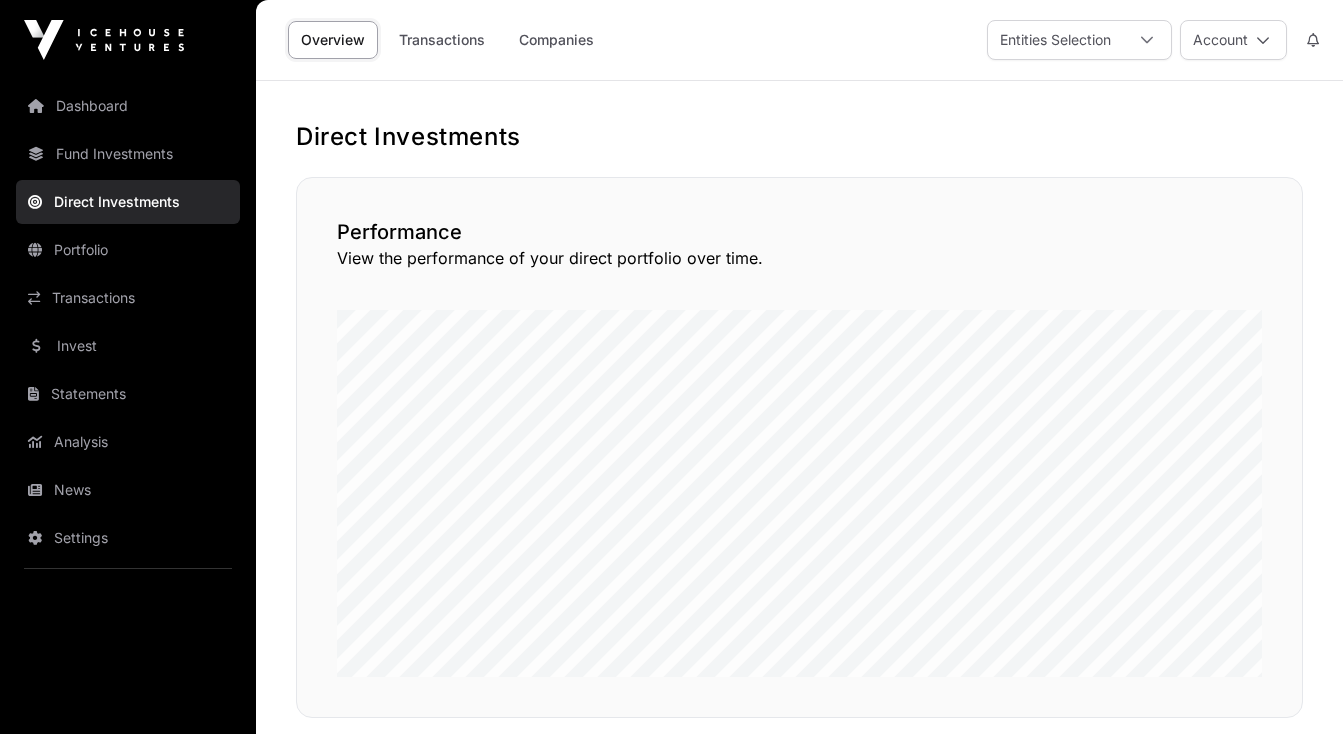 scroll, scrollTop: 0, scrollLeft: 0, axis: both 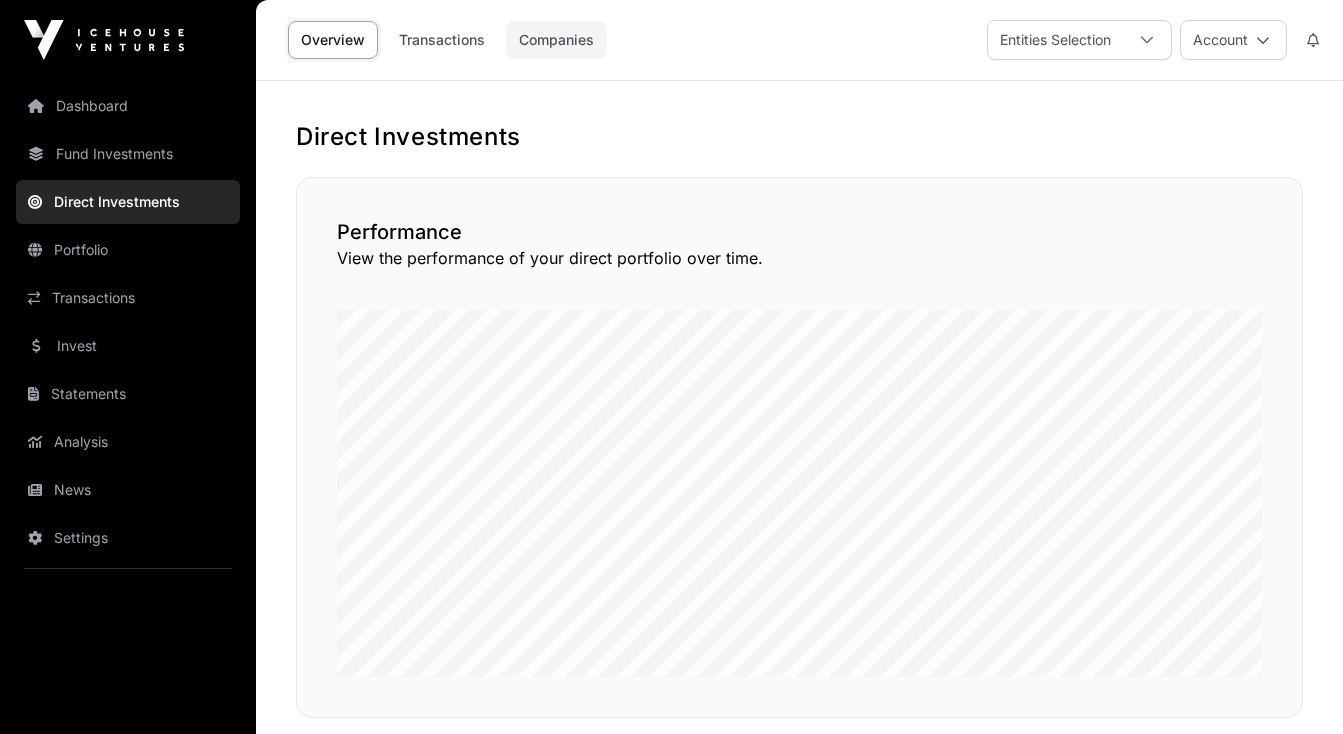 click on "Companies" 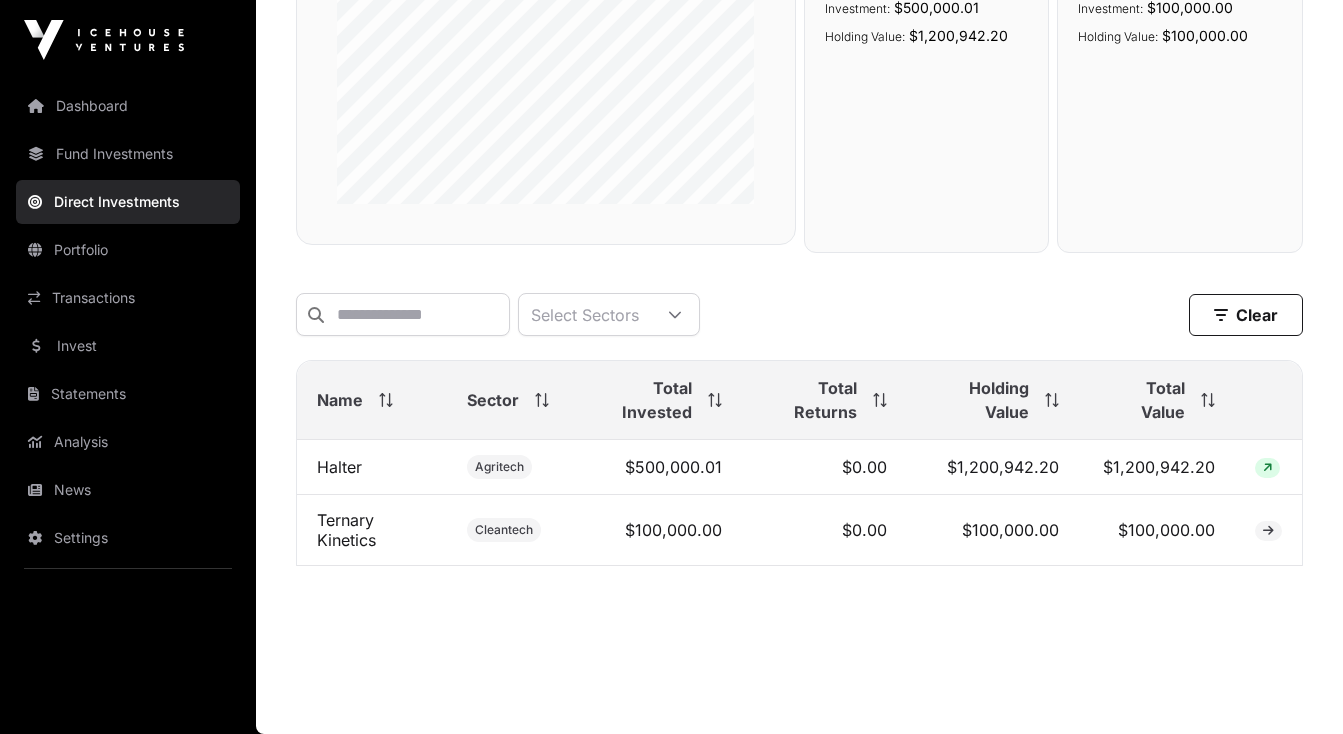 scroll, scrollTop: 417, scrollLeft: 0, axis: vertical 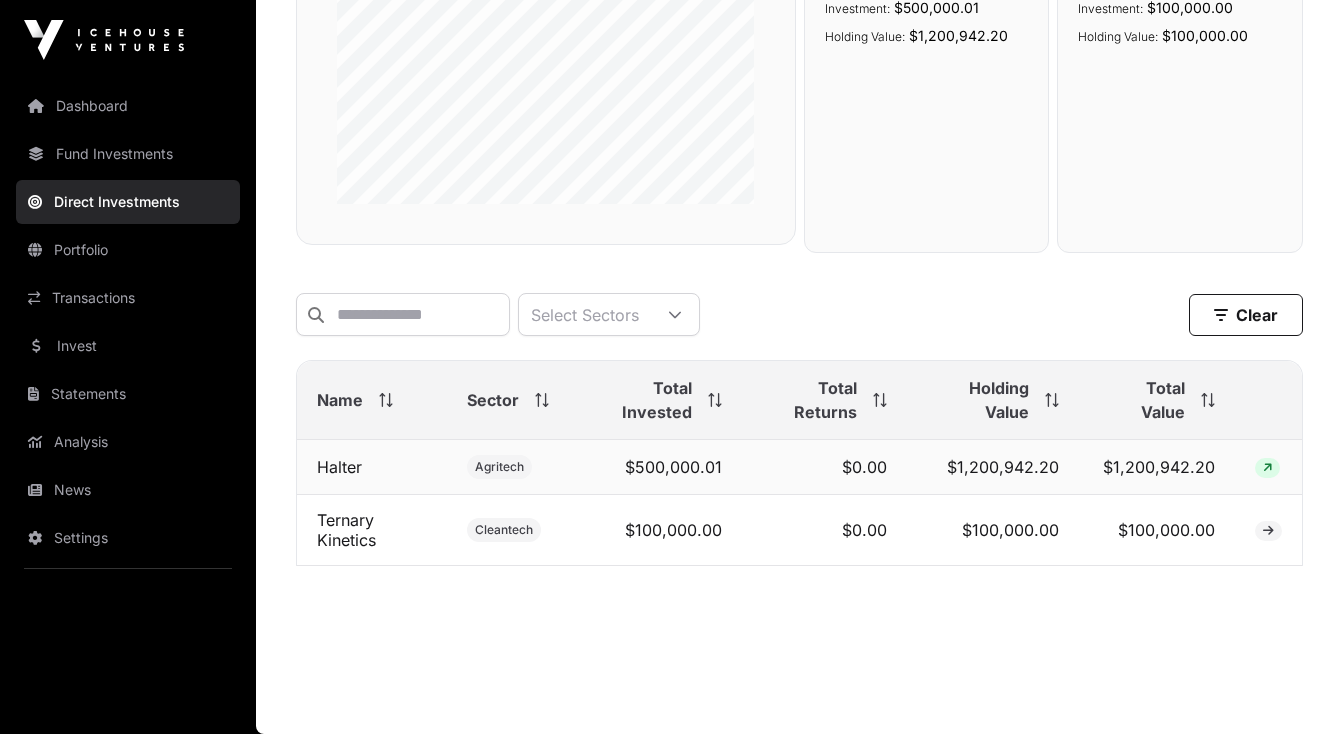 click 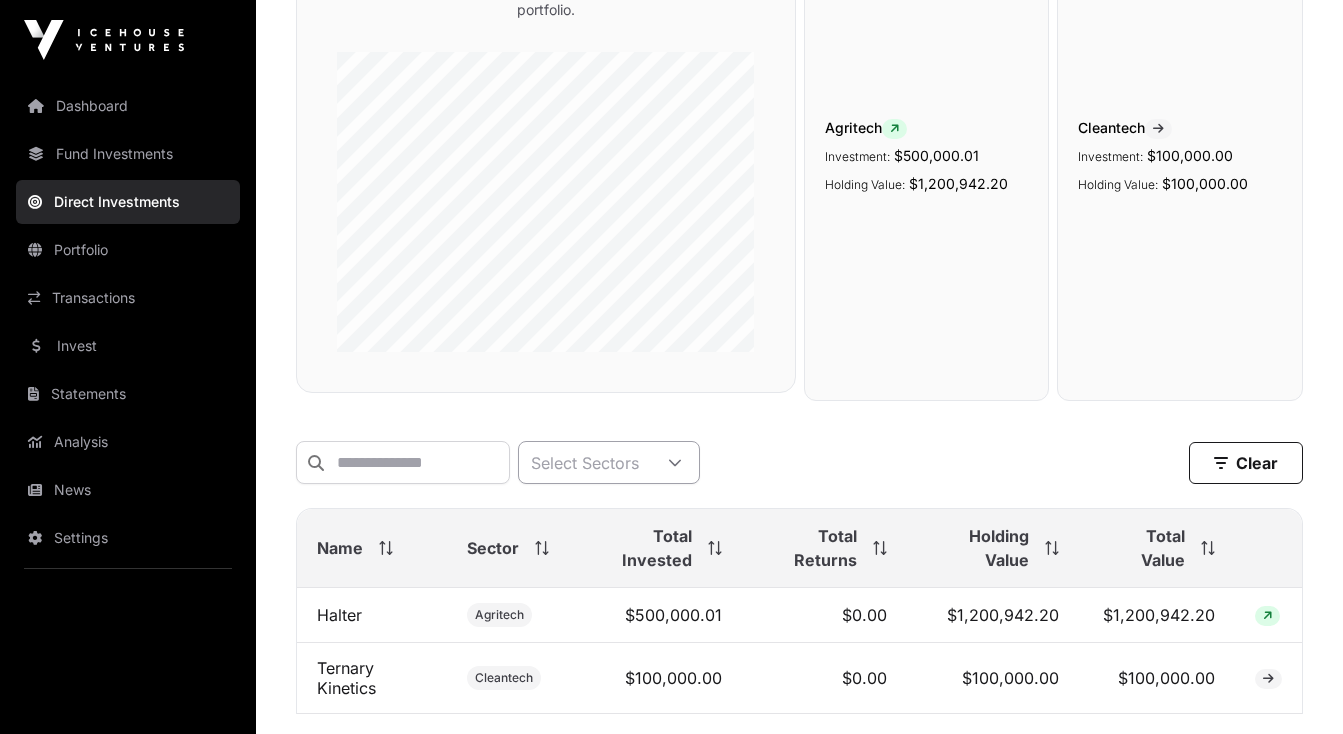 scroll, scrollTop: 302, scrollLeft: 0, axis: vertical 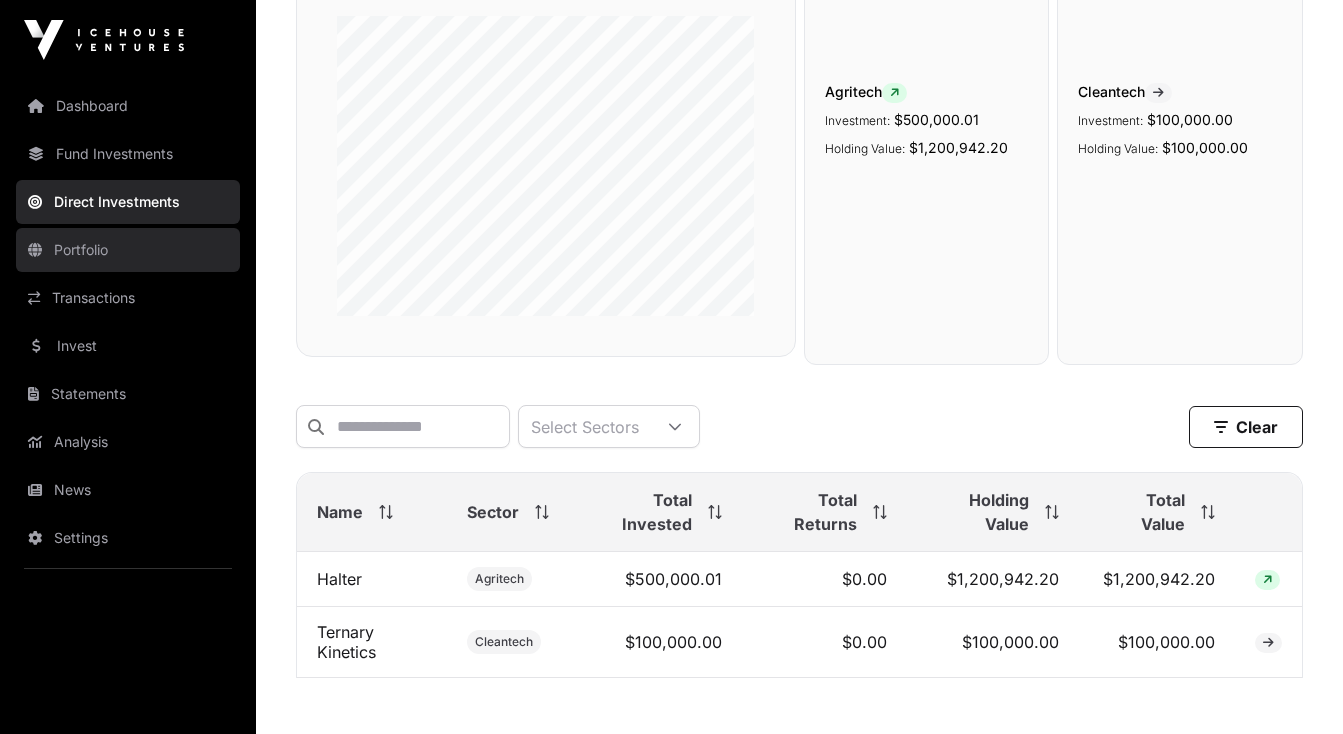 click on "Portfolio" 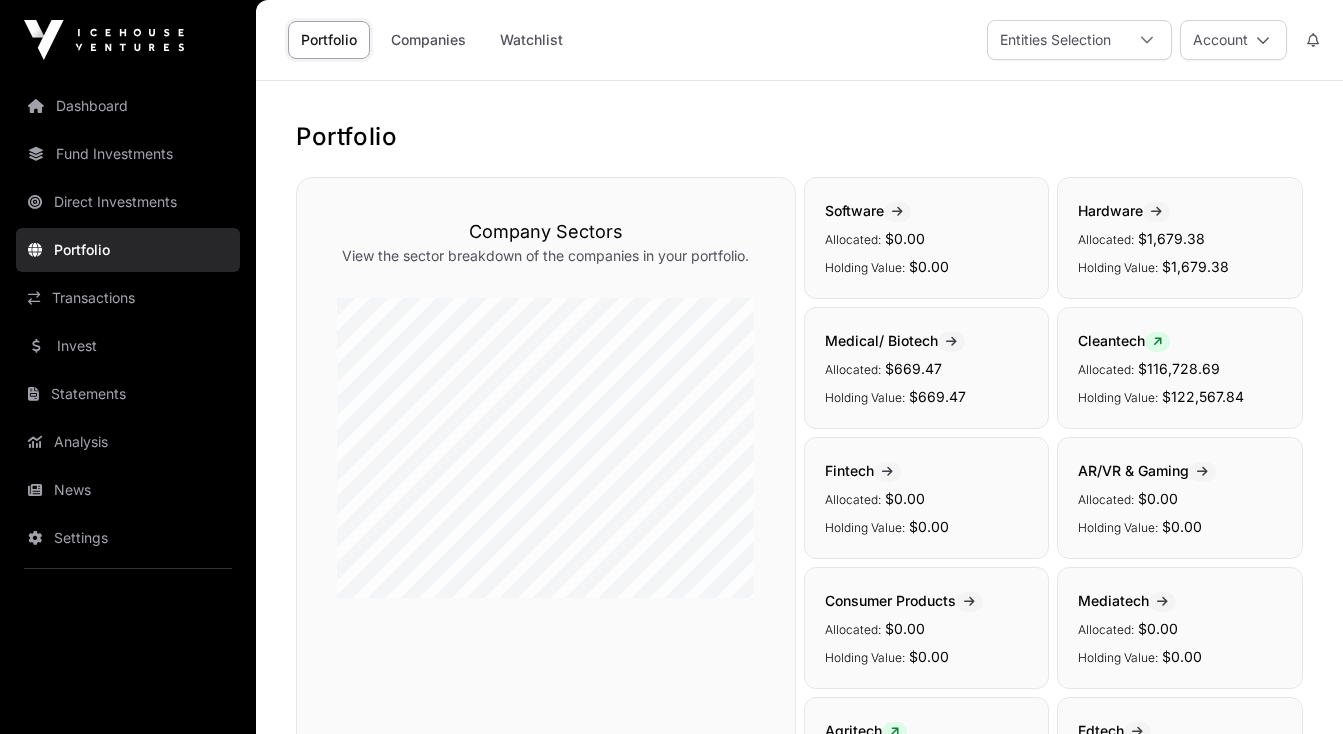 scroll, scrollTop: 0, scrollLeft: 0, axis: both 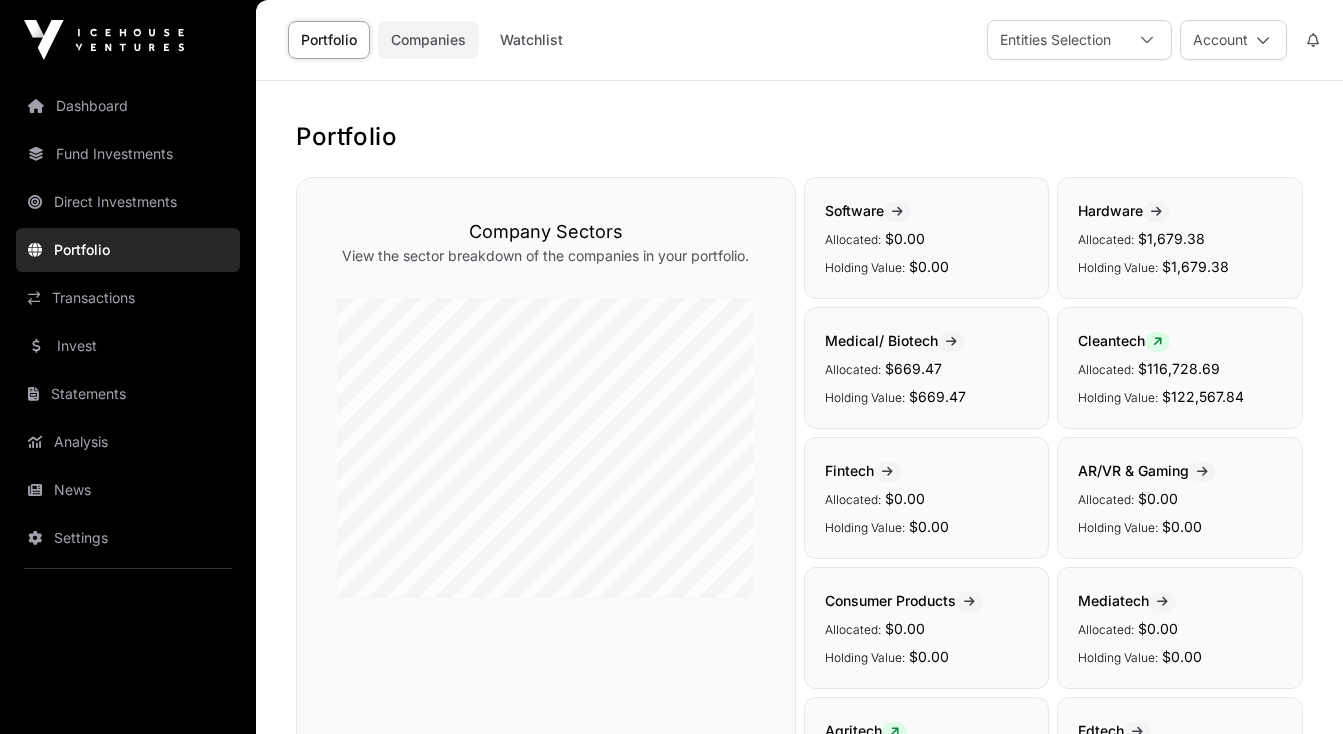 click on "Companies" 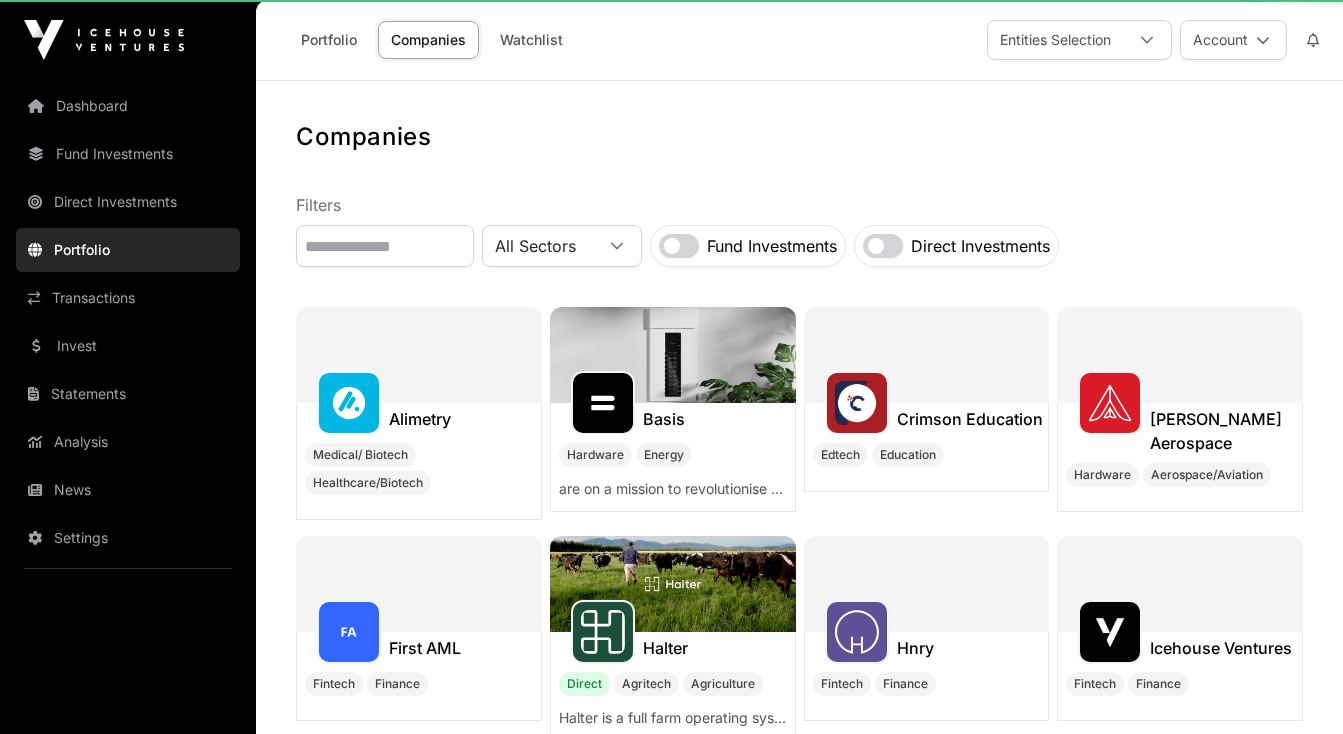 click on "Companies" 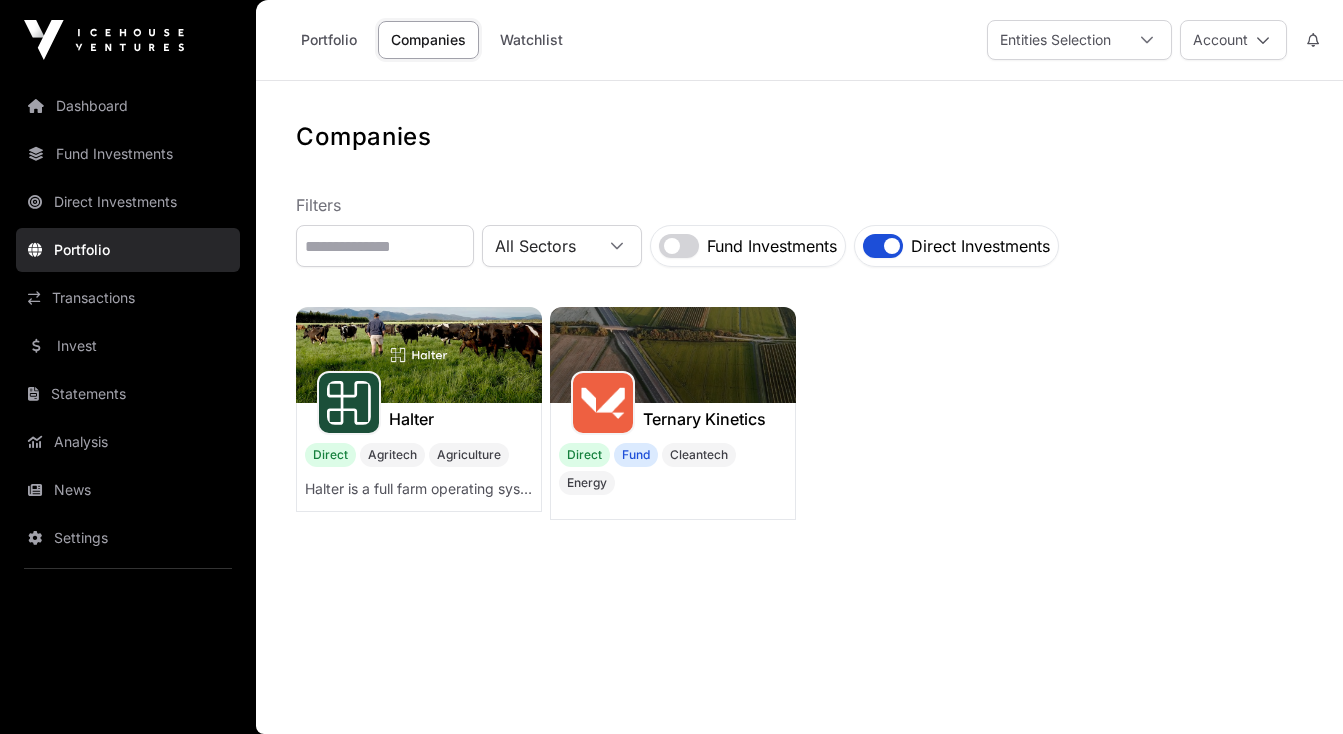 scroll, scrollTop: 0, scrollLeft: 0, axis: both 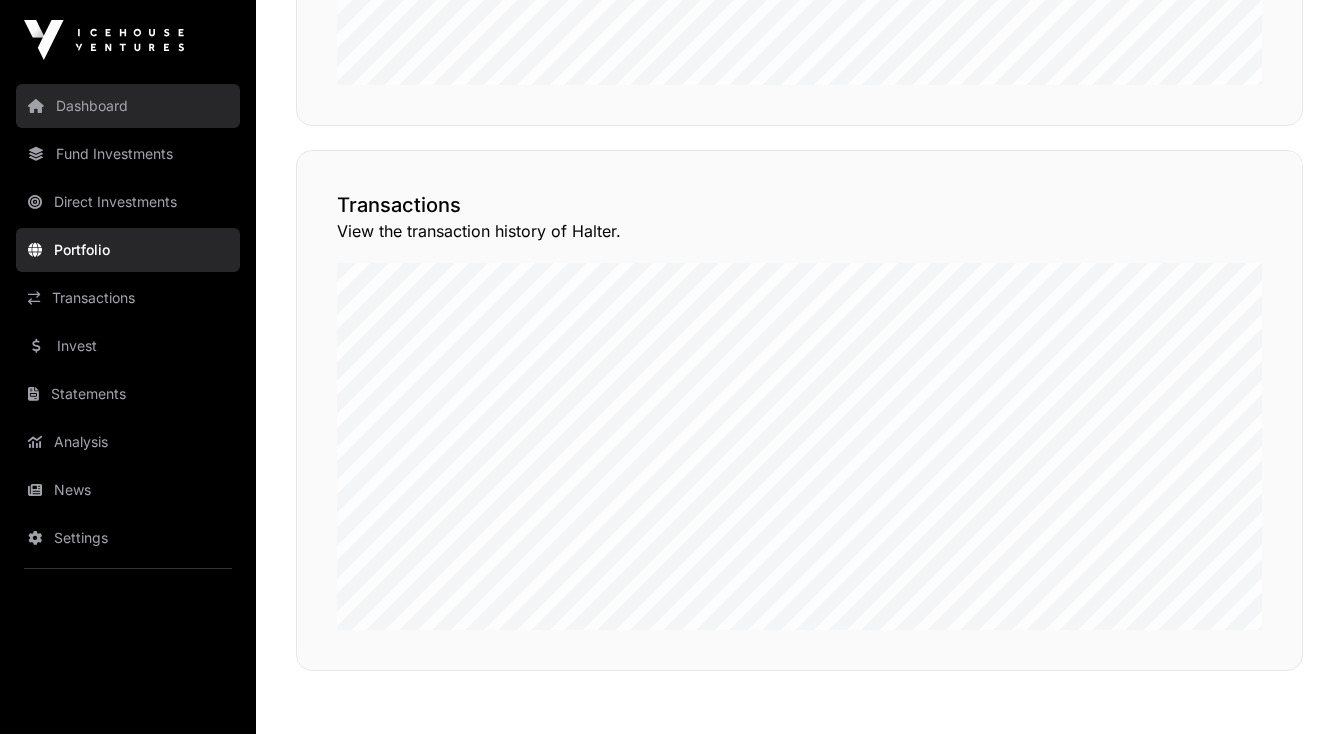 click on "Dashboard" 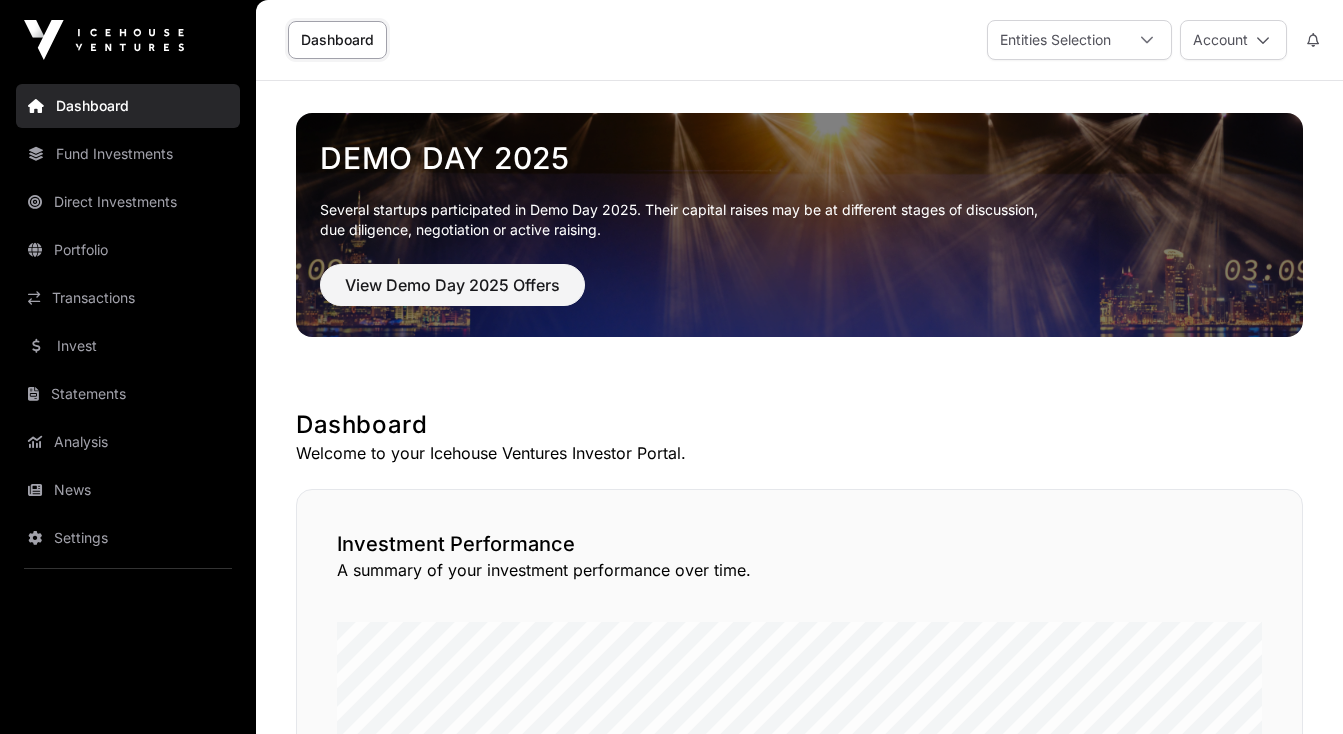 scroll, scrollTop: 0, scrollLeft: 0, axis: both 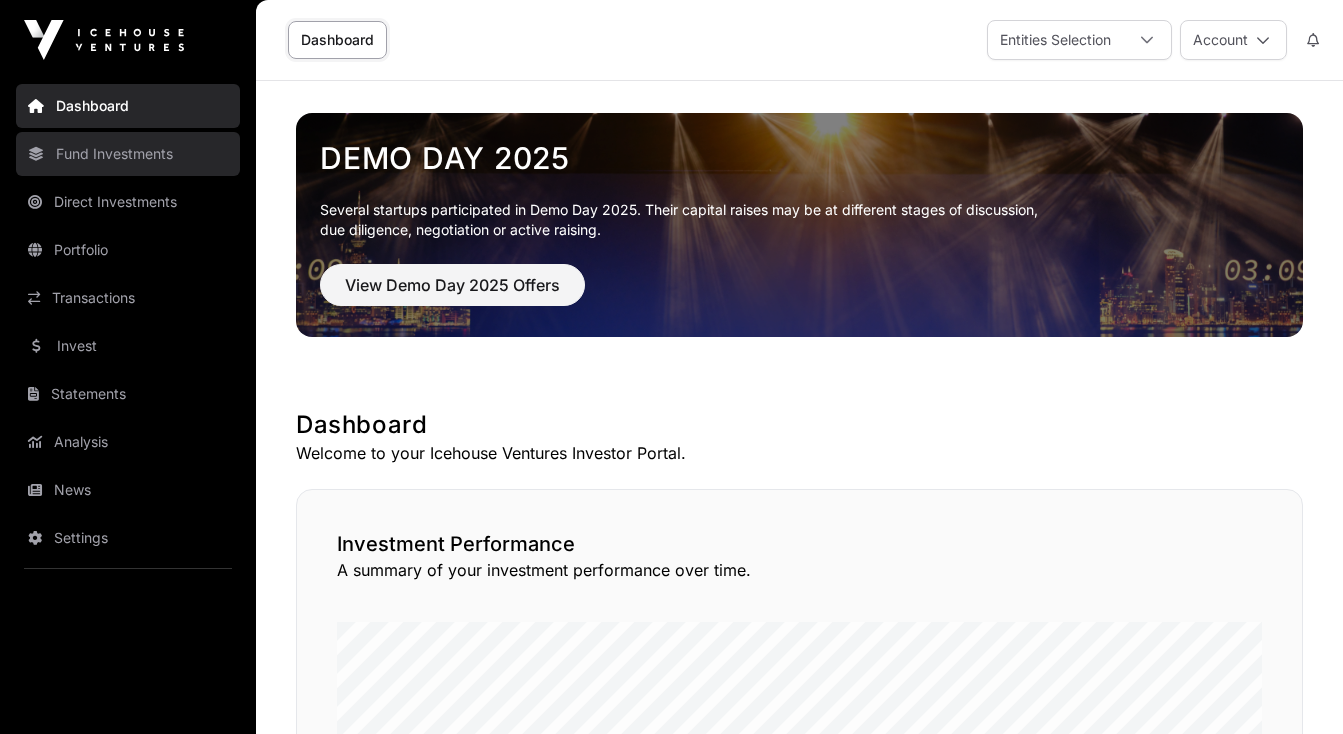 click on "Fund Investments" 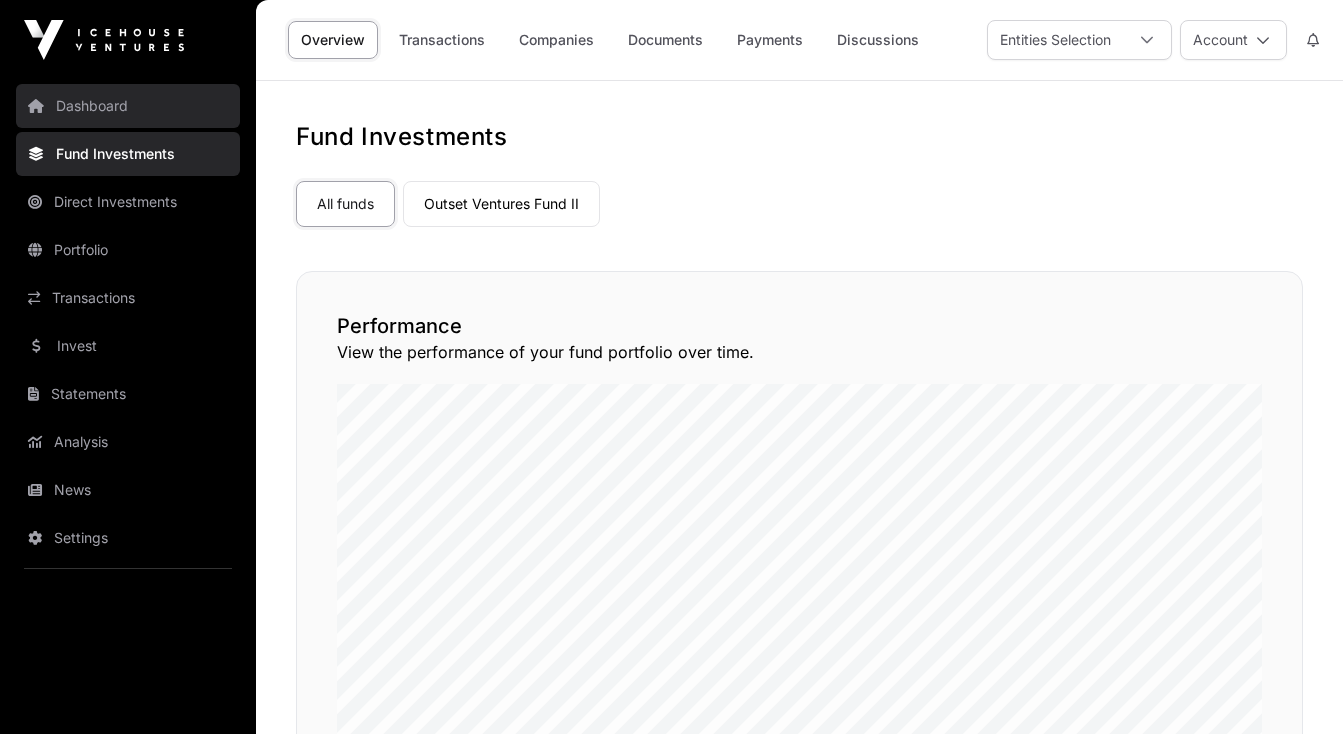 click on "Dashboard" 